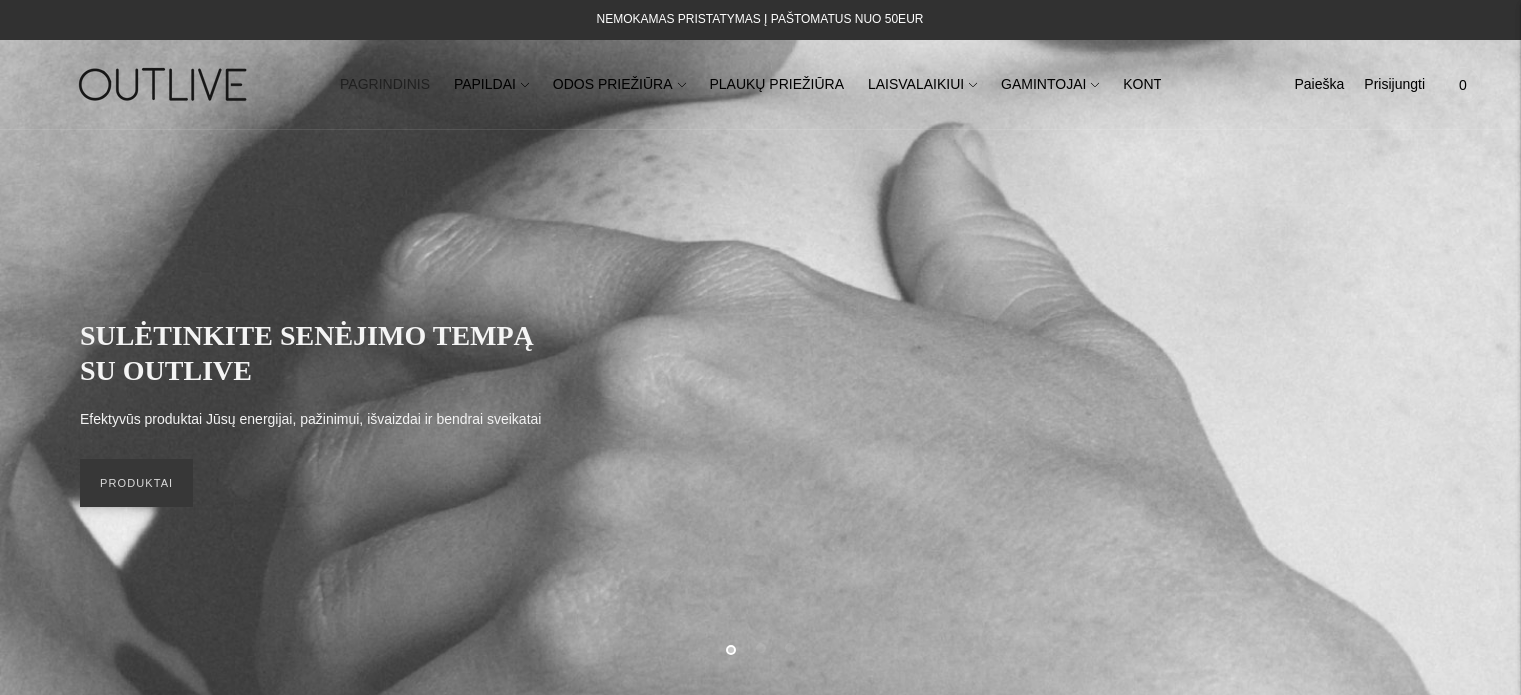 scroll, scrollTop: 0, scrollLeft: 0, axis: both 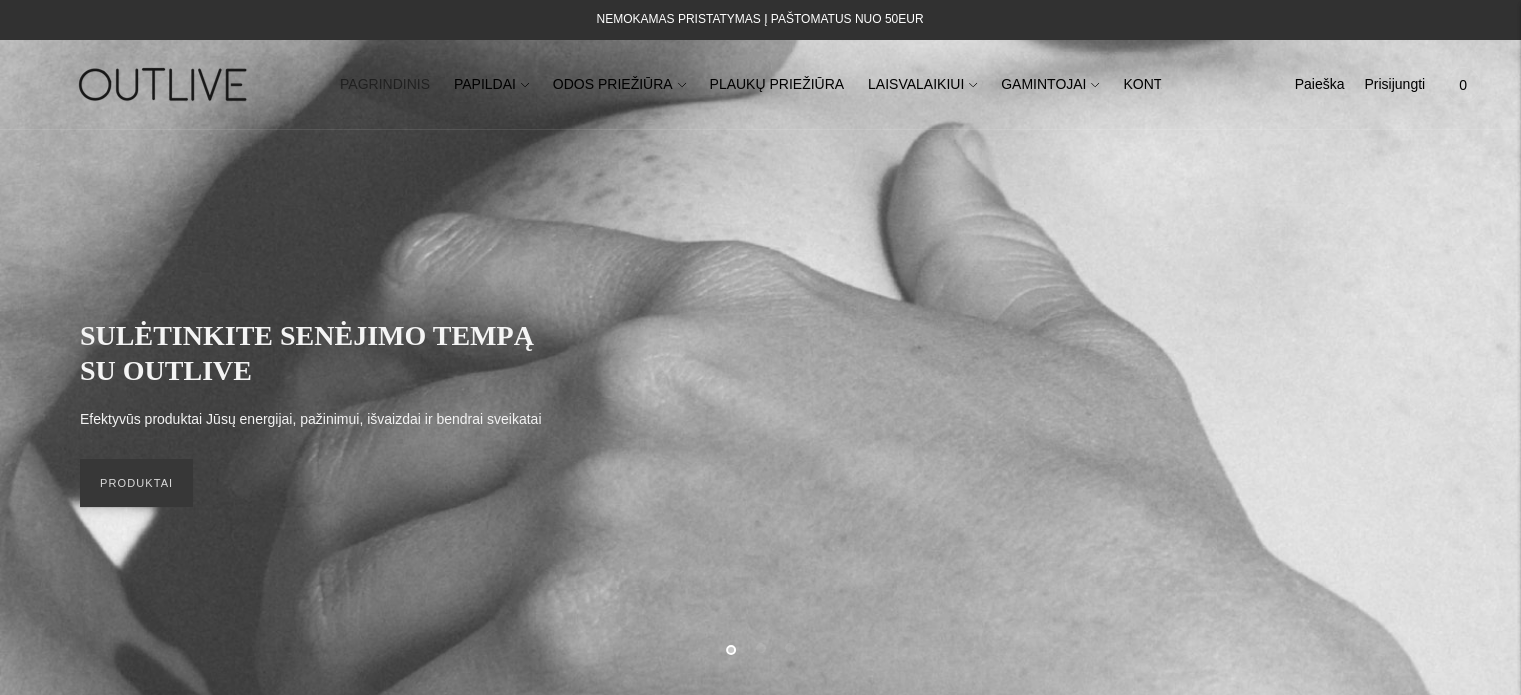 click on "ODOS PRIEŽIŪRA" 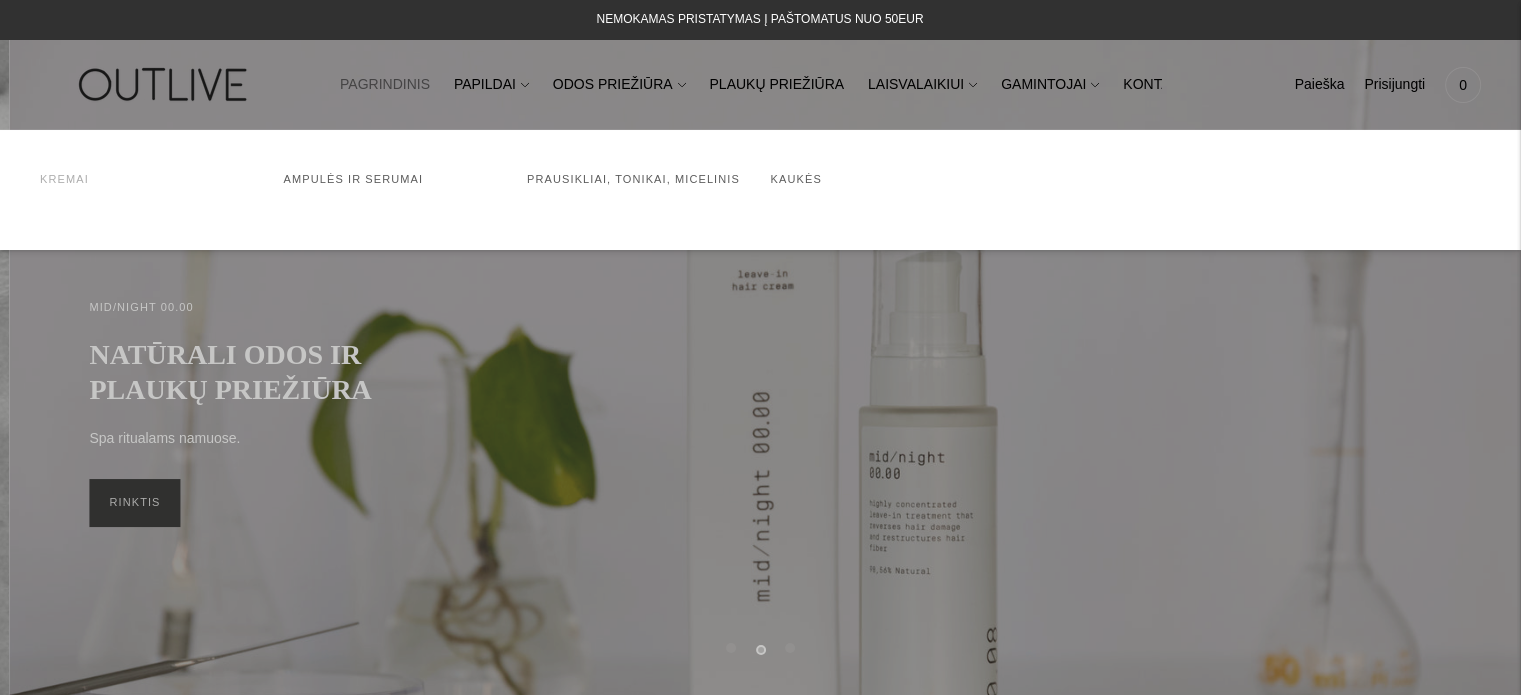 click on "Kremai" 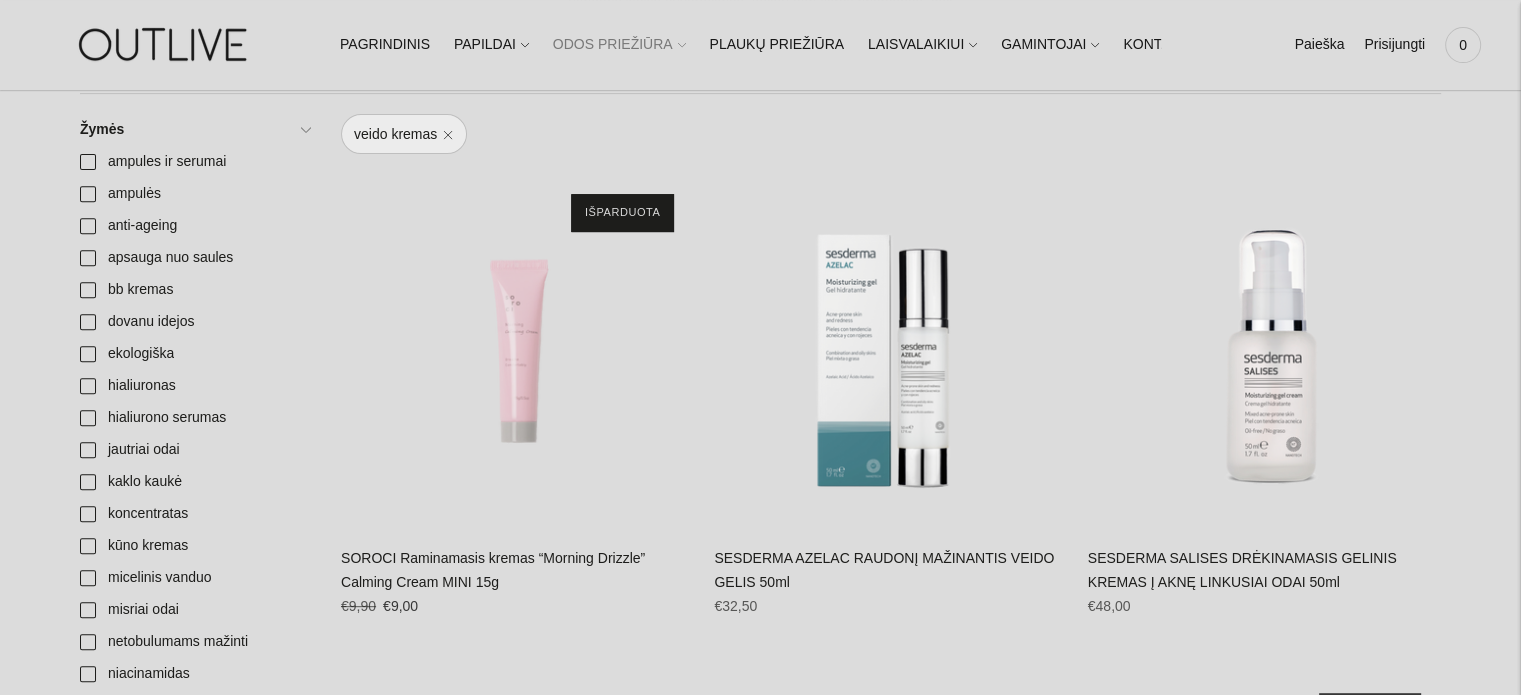 scroll, scrollTop: 800, scrollLeft: 0, axis: vertical 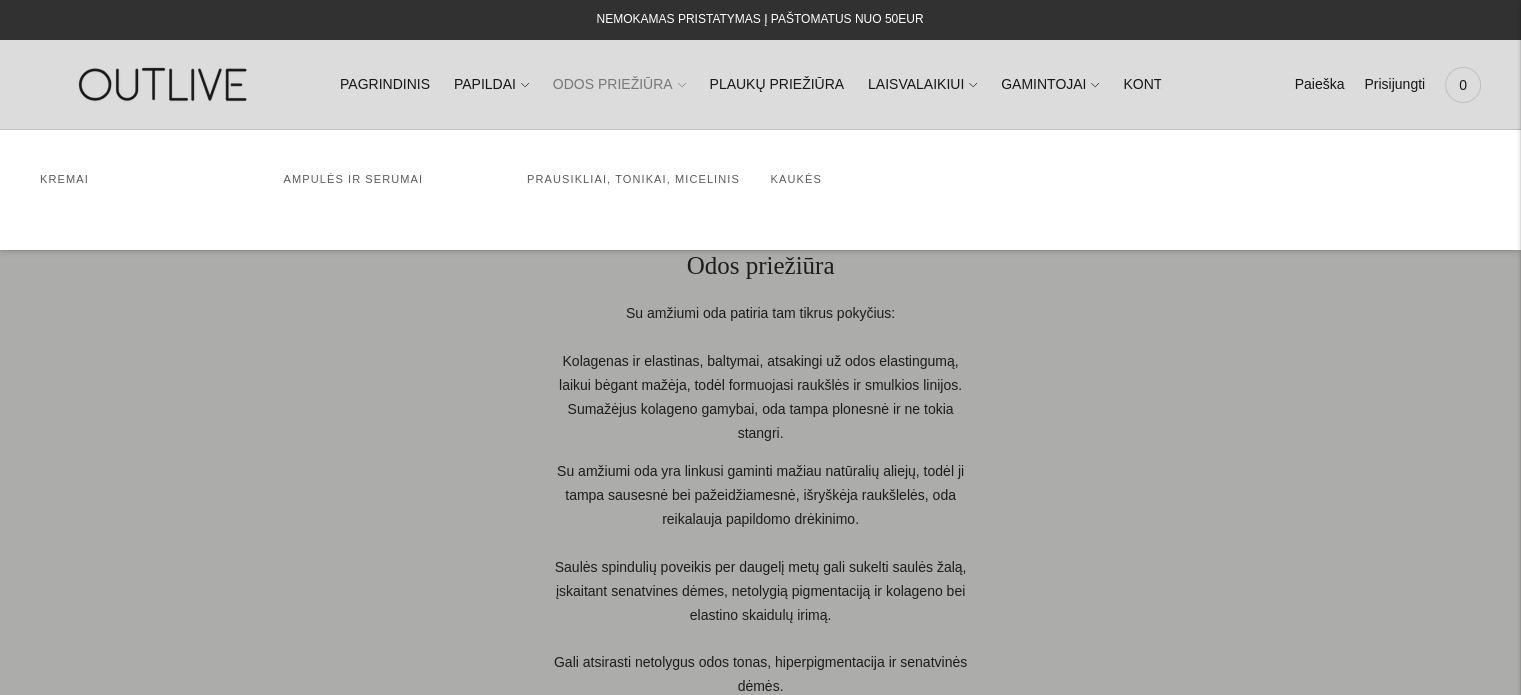 click on "ODOS PRIEŽIŪRA" at bounding box center (619, 85) 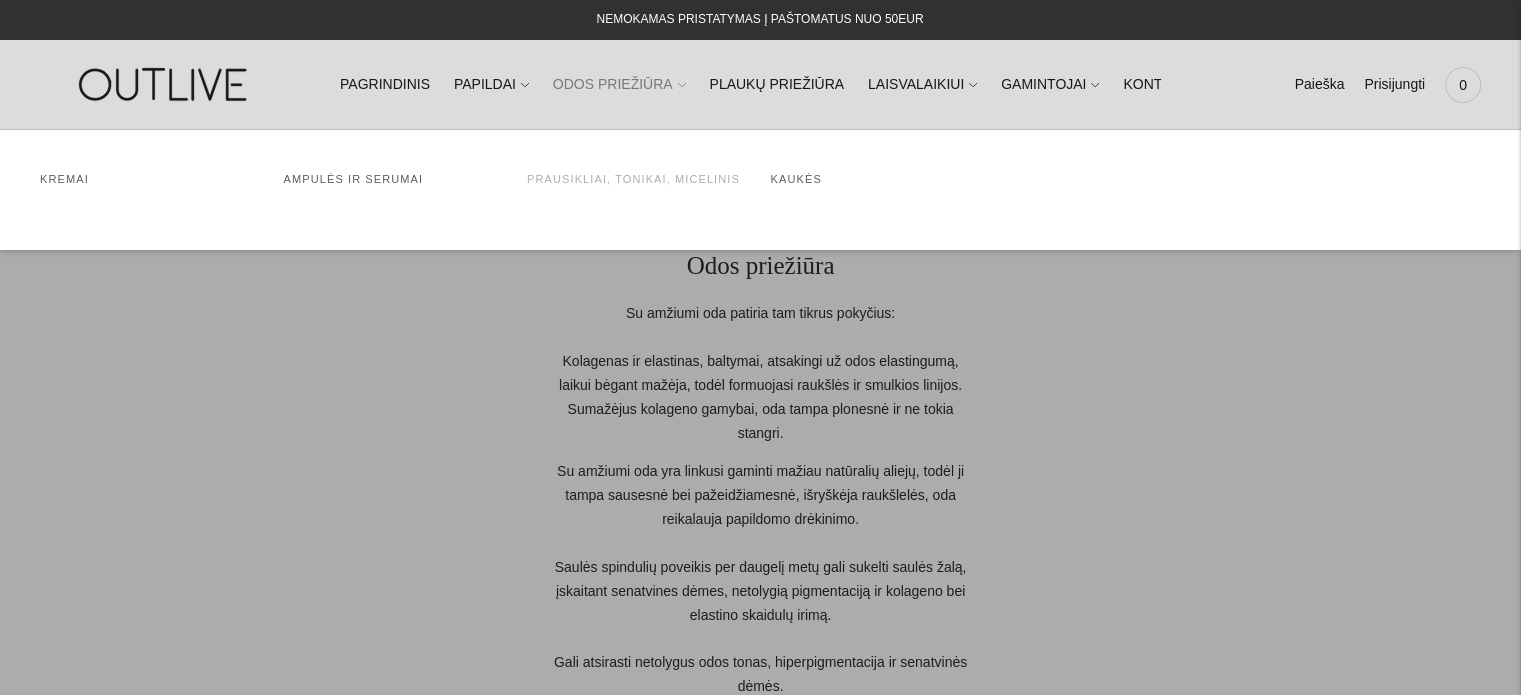 click on "Prausikliai, tonikai, micelinis" at bounding box center (633, 179) 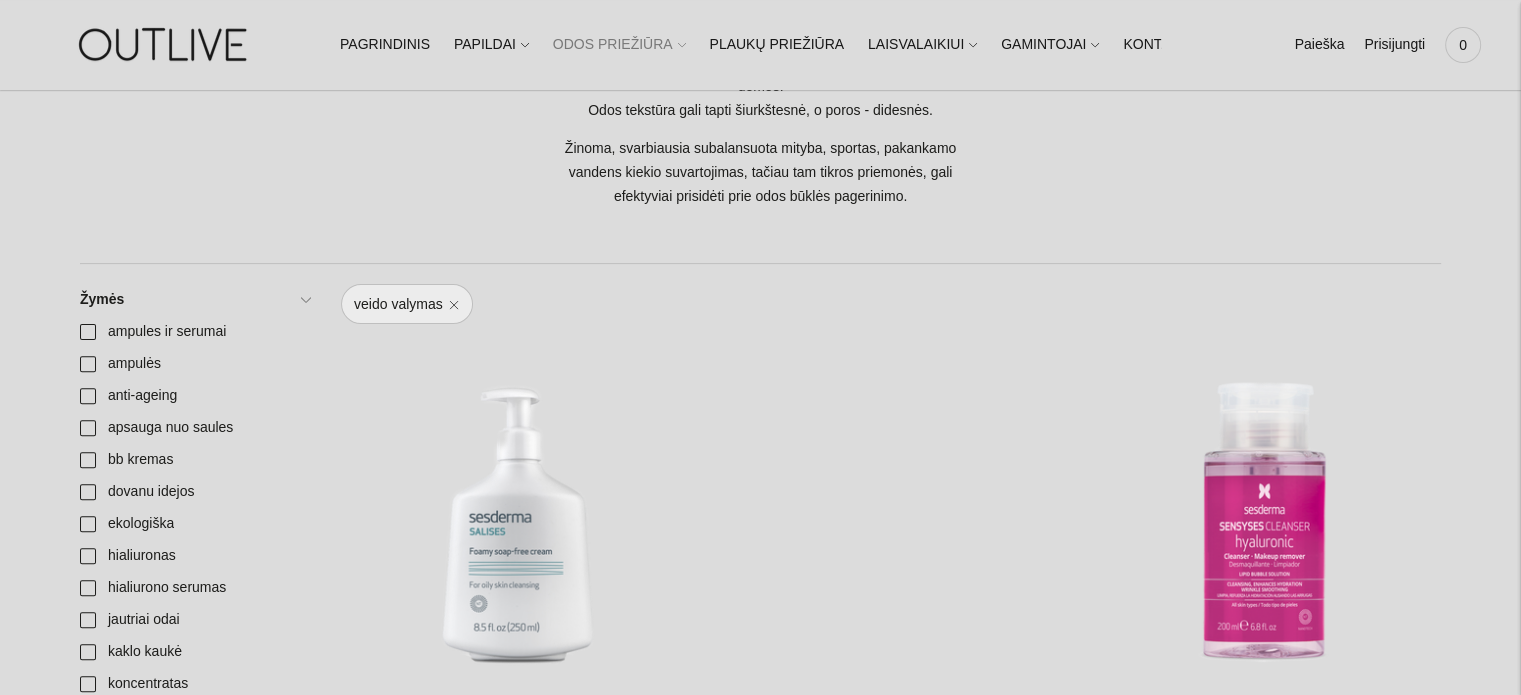 scroll, scrollTop: 800, scrollLeft: 0, axis: vertical 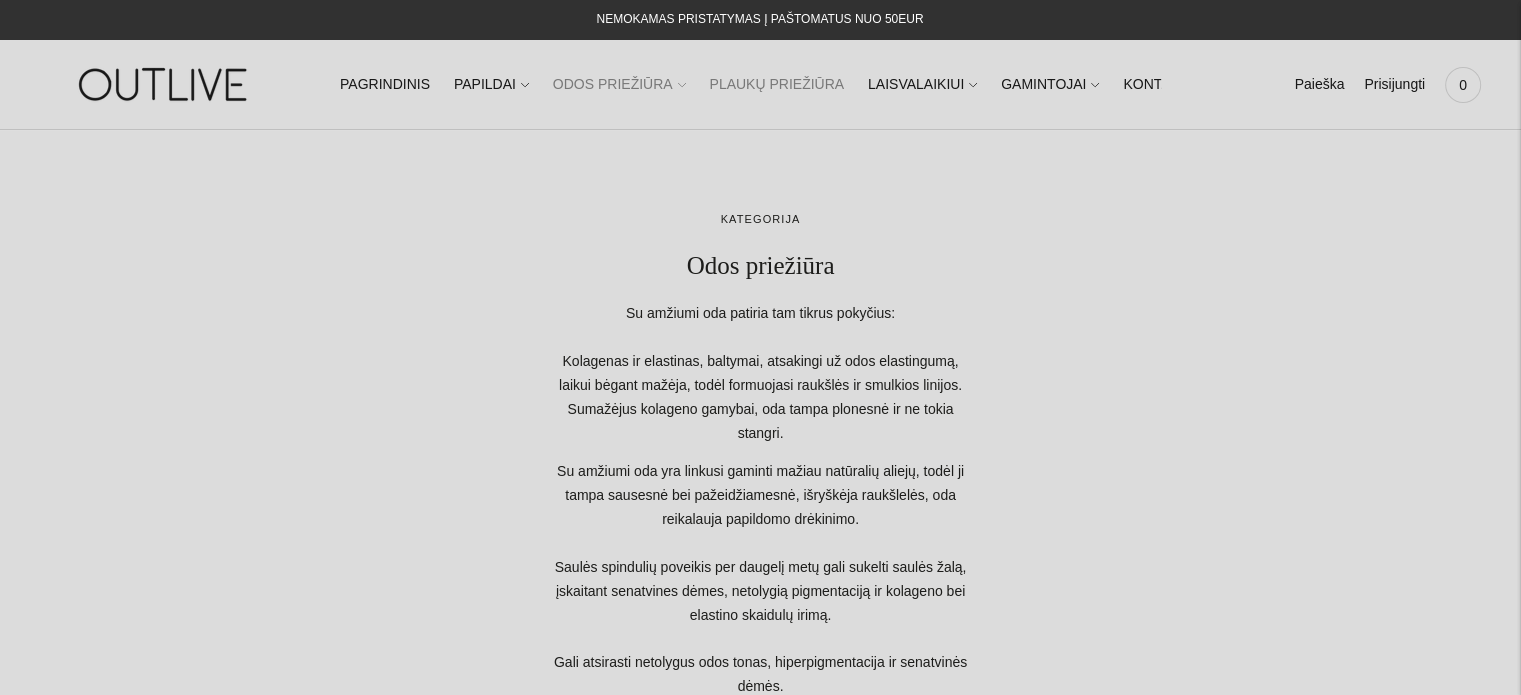 click on "PLAUKŲ PRIEŽIŪRA" at bounding box center (776, 85) 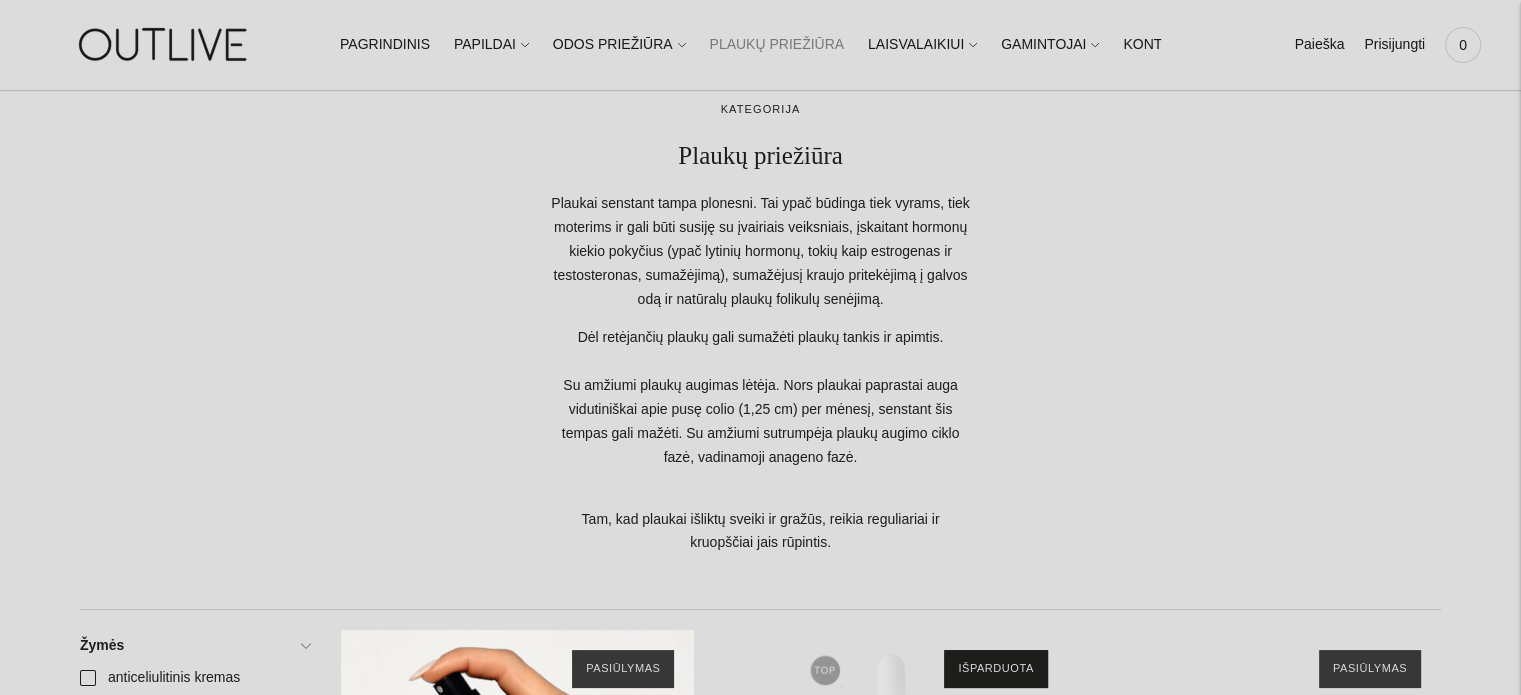 scroll, scrollTop: 500, scrollLeft: 0, axis: vertical 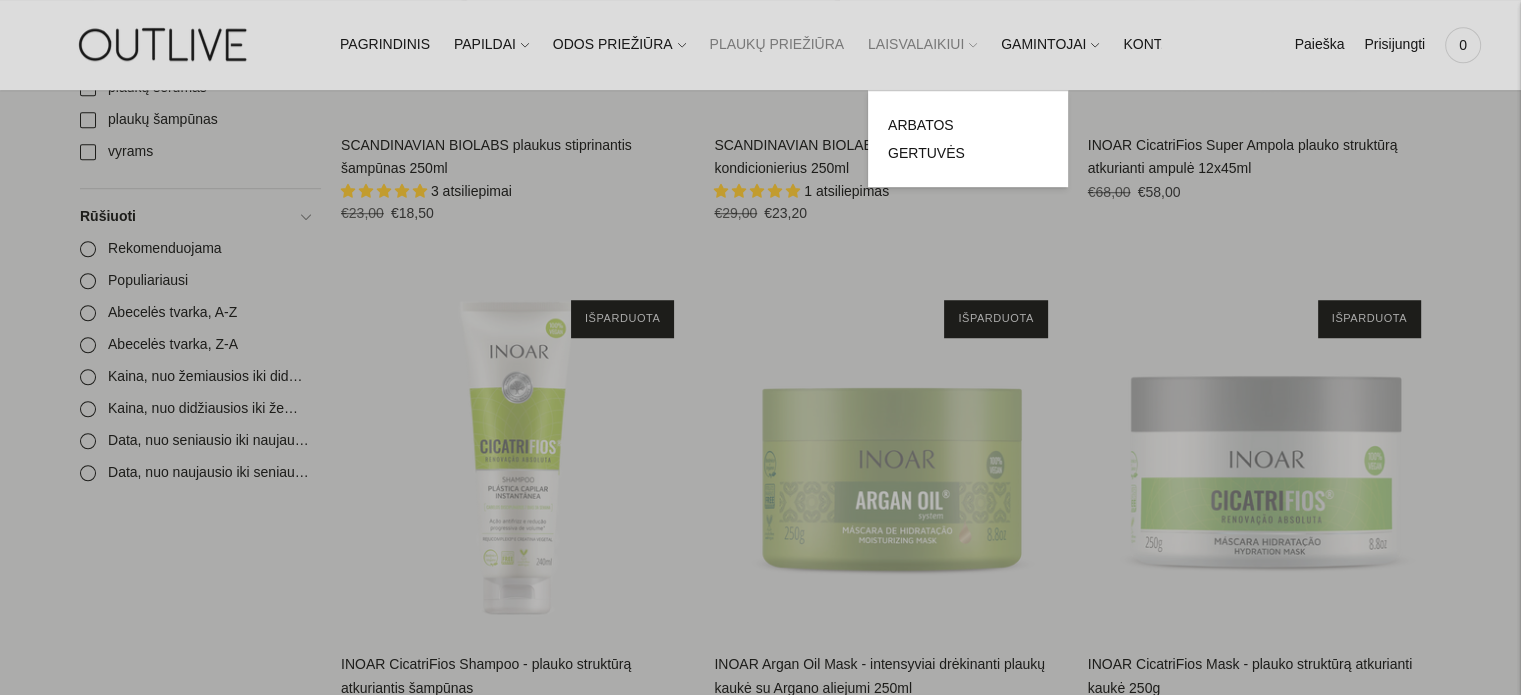 click on "LAISVALAIKIUI" at bounding box center [922, 45] 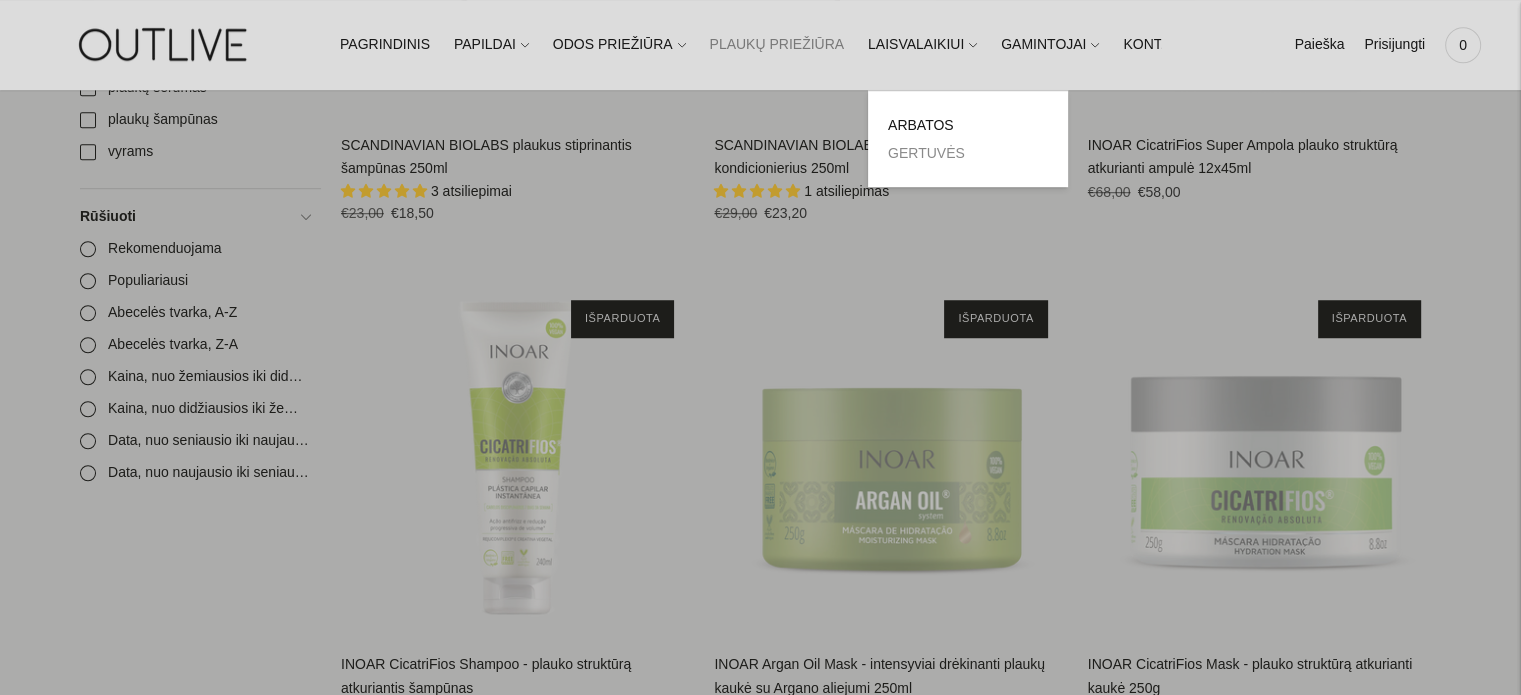 click on "GERTUVĖS" at bounding box center [926, 153] 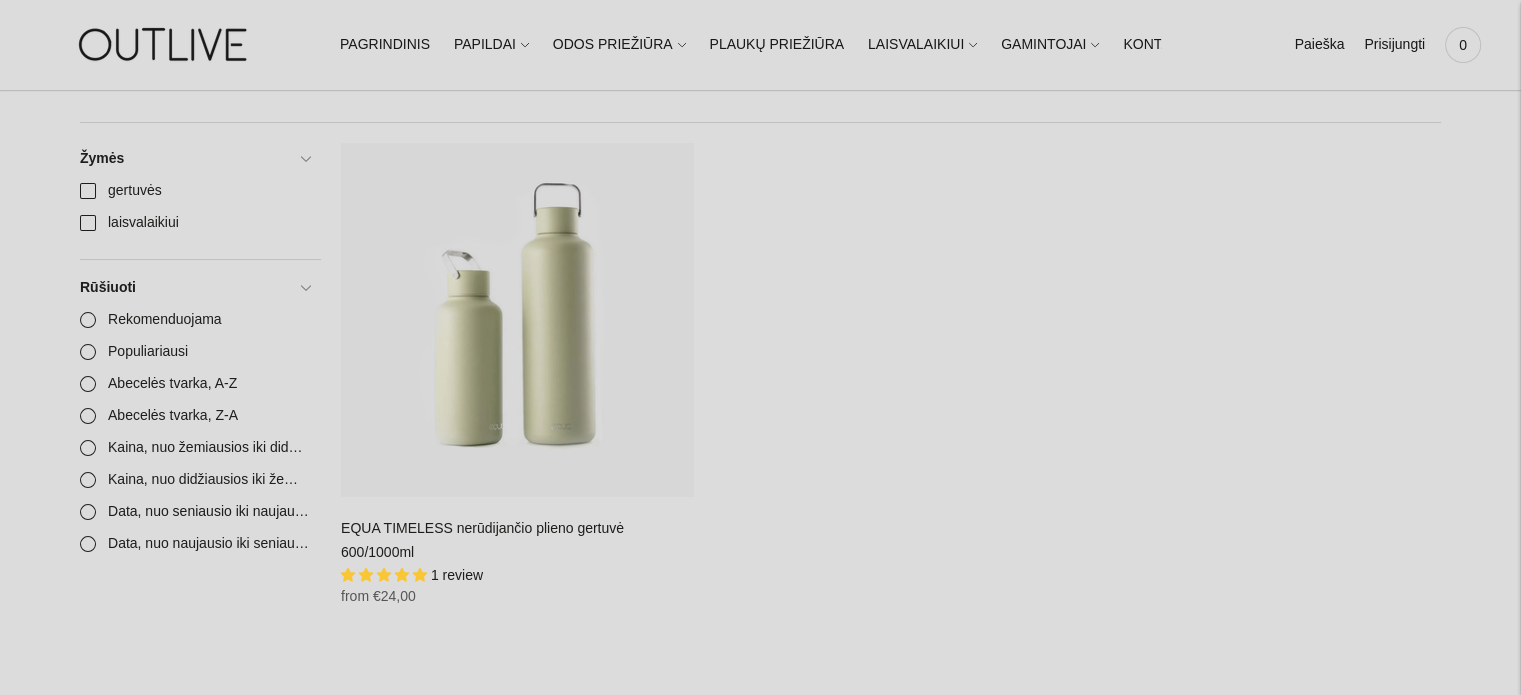 scroll, scrollTop: 200, scrollLeft: 0, axis: vertical 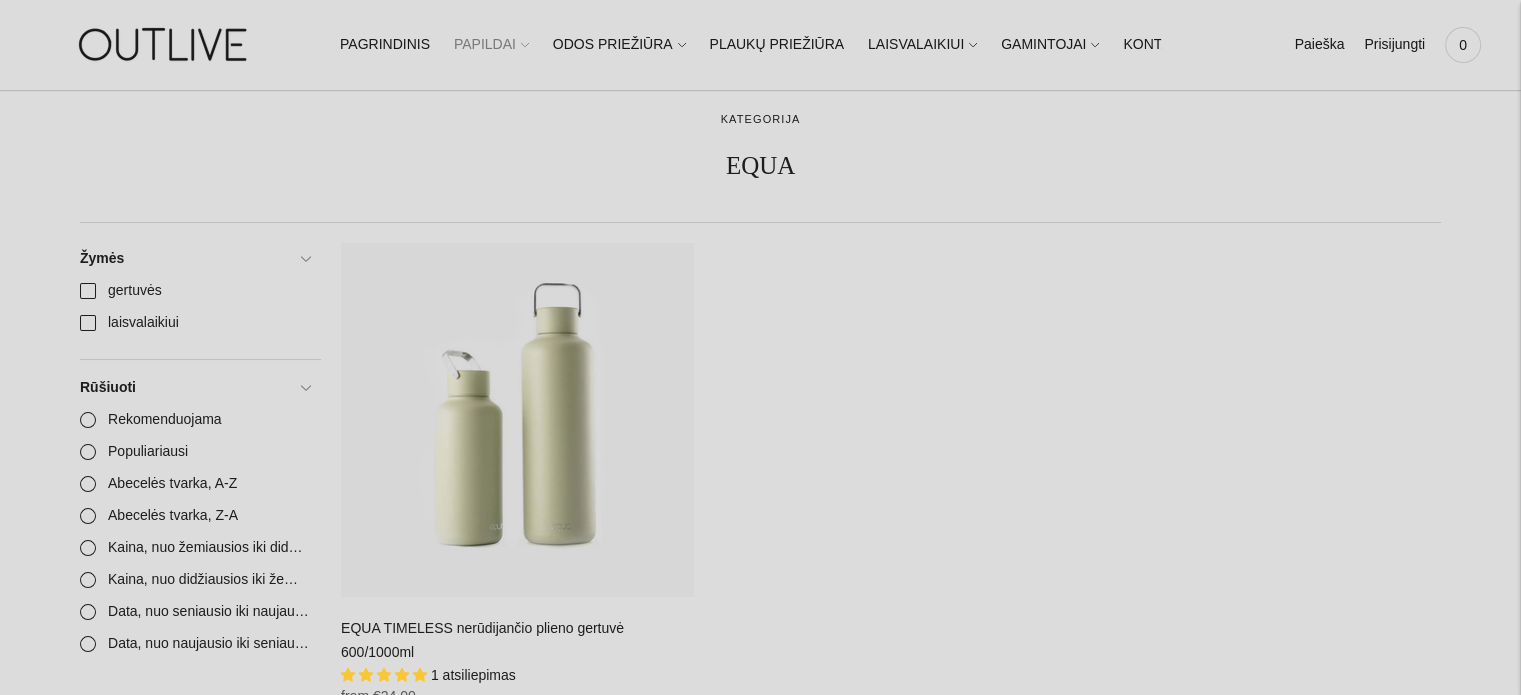 click on "PAPILDAI" at bounding box center (491, 45) 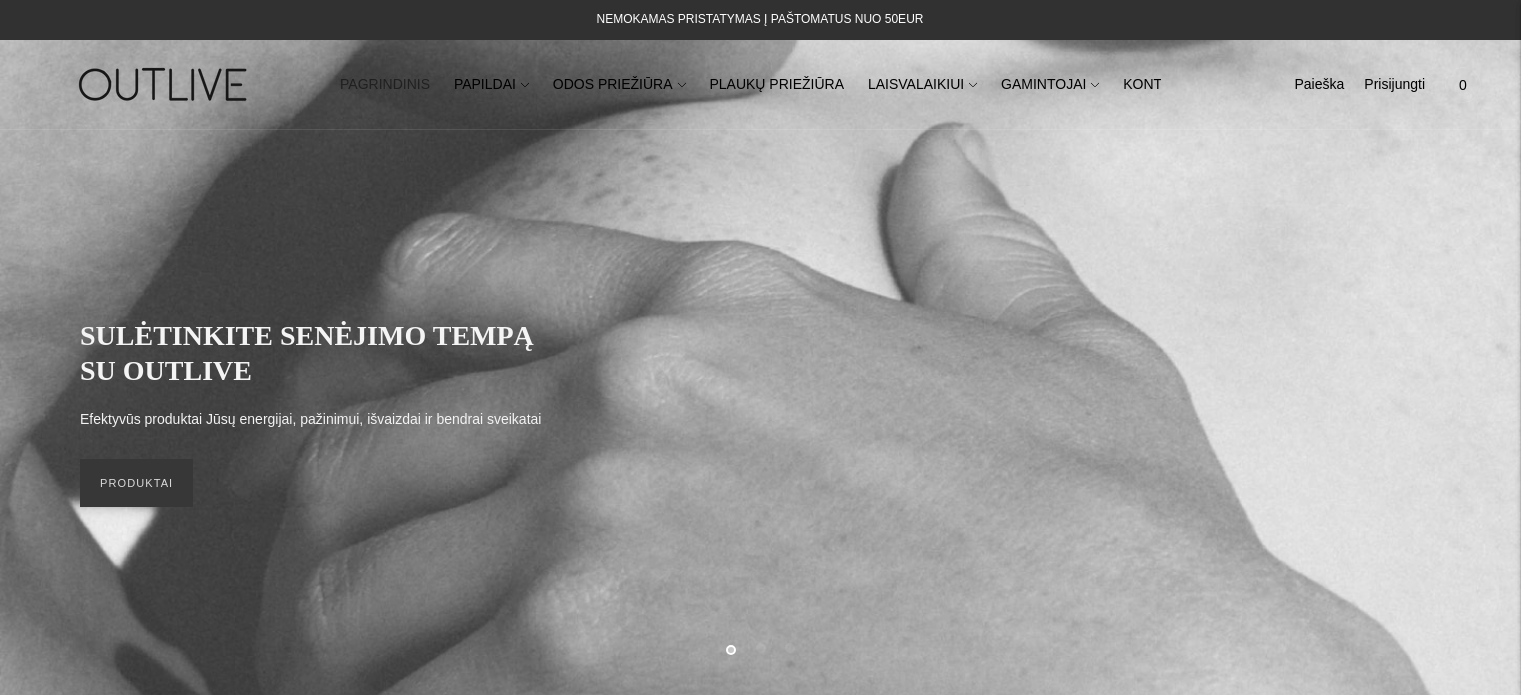 scroll, scrollTop: 0, scrollLeft: 0, axis: both 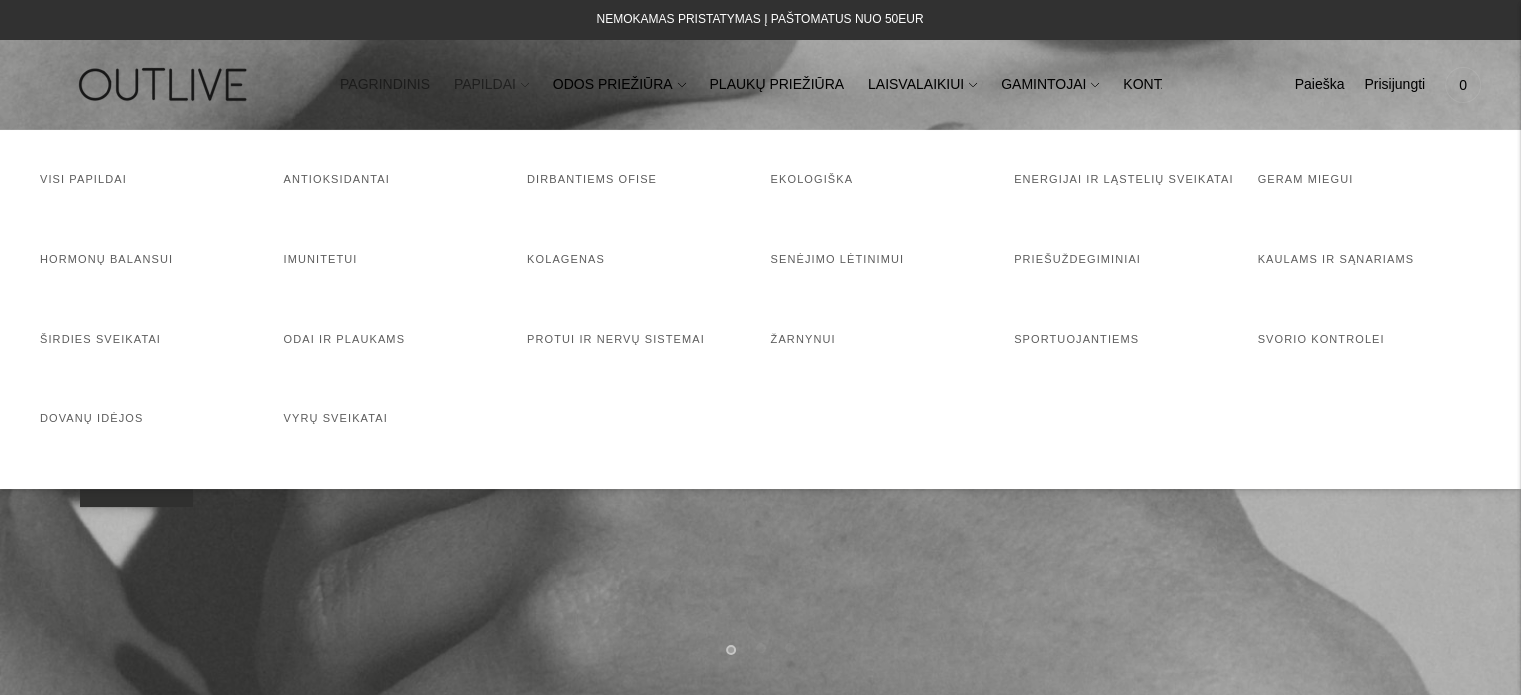 click on "PAPILDAI" 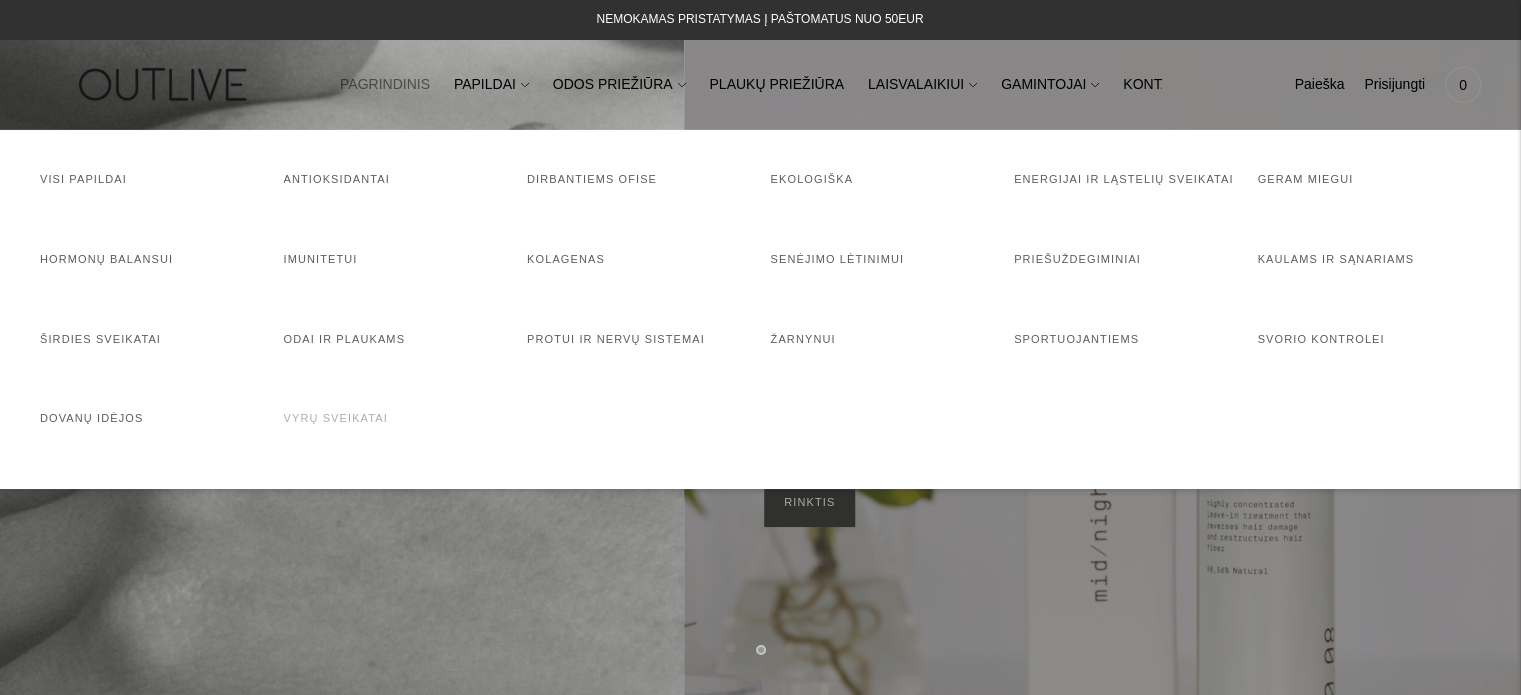 click on "Vyrų sveikatai" 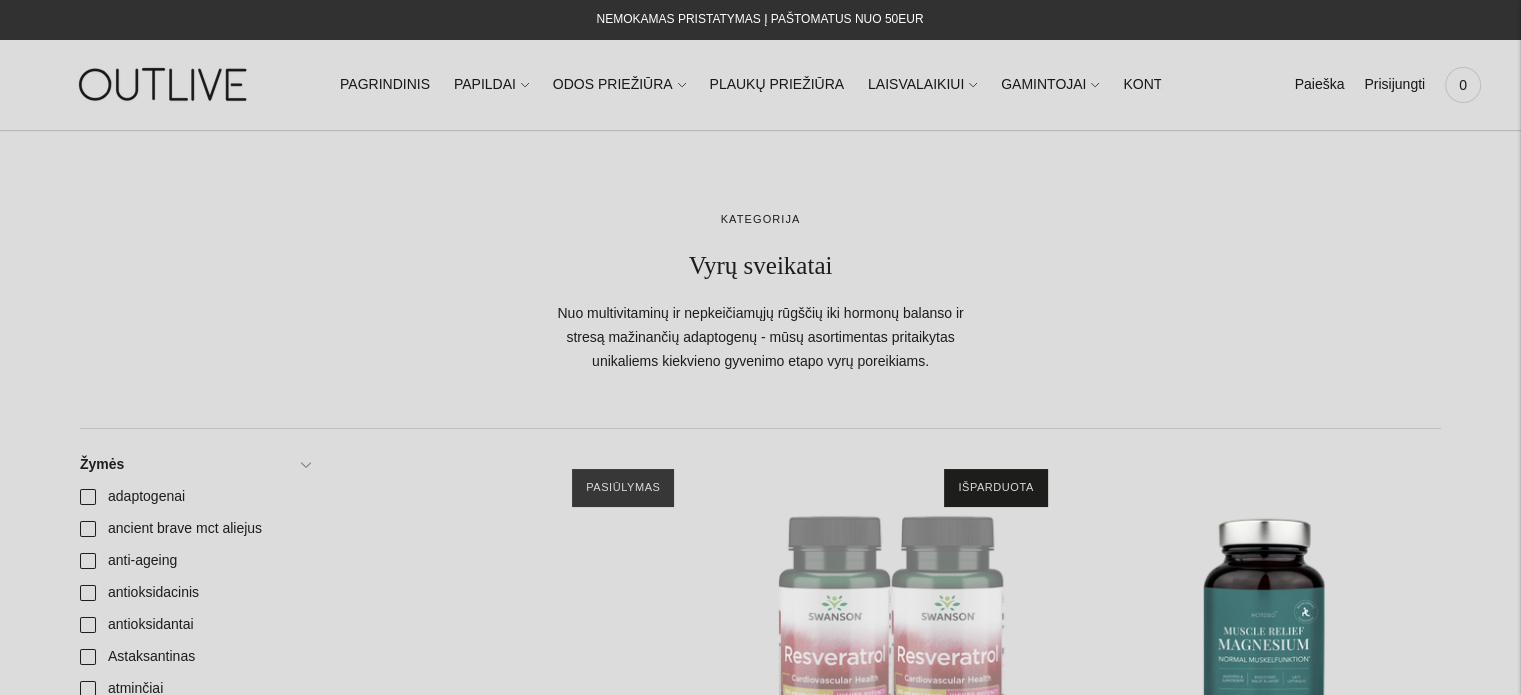 scroll, scrollTop: 300, scrollLeft: 0, axis: vertical 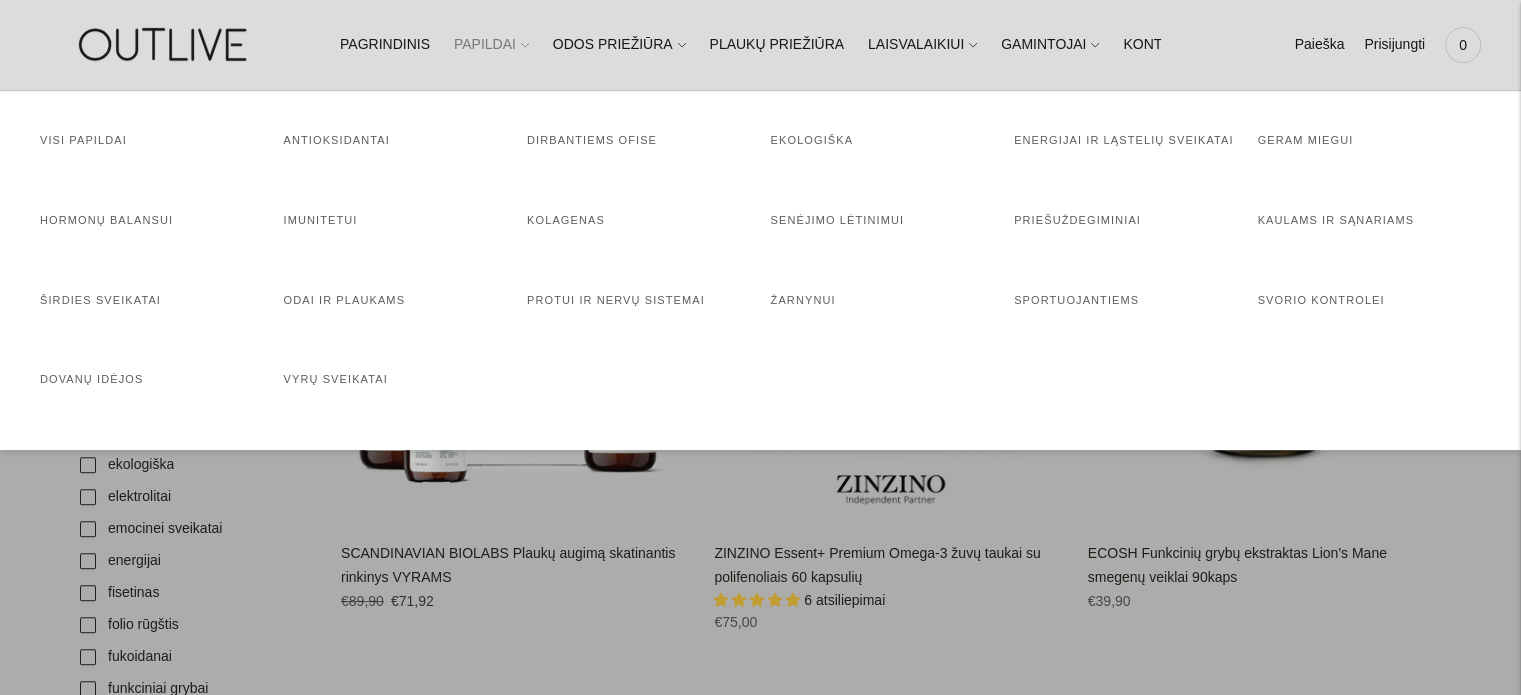 click on "PAPILDAI" 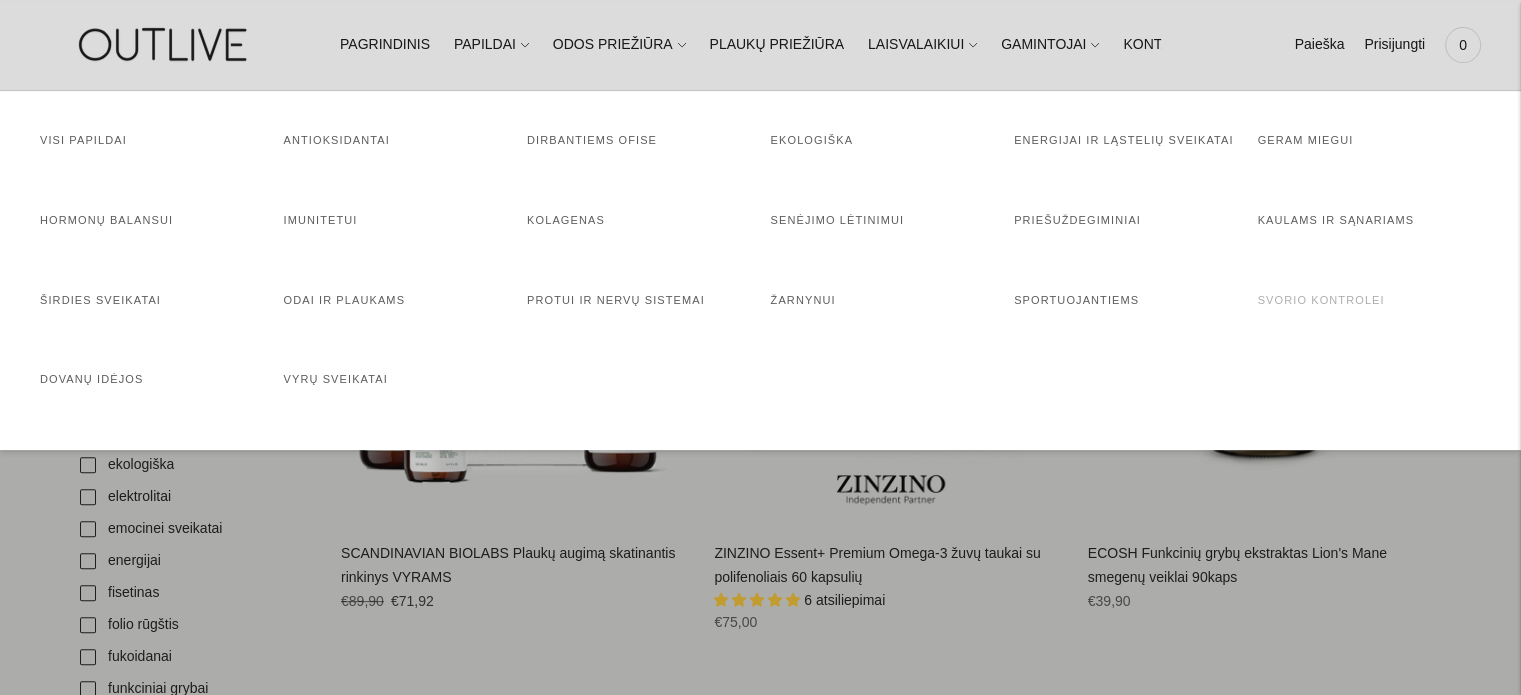 click on "Svorio kontrolei" 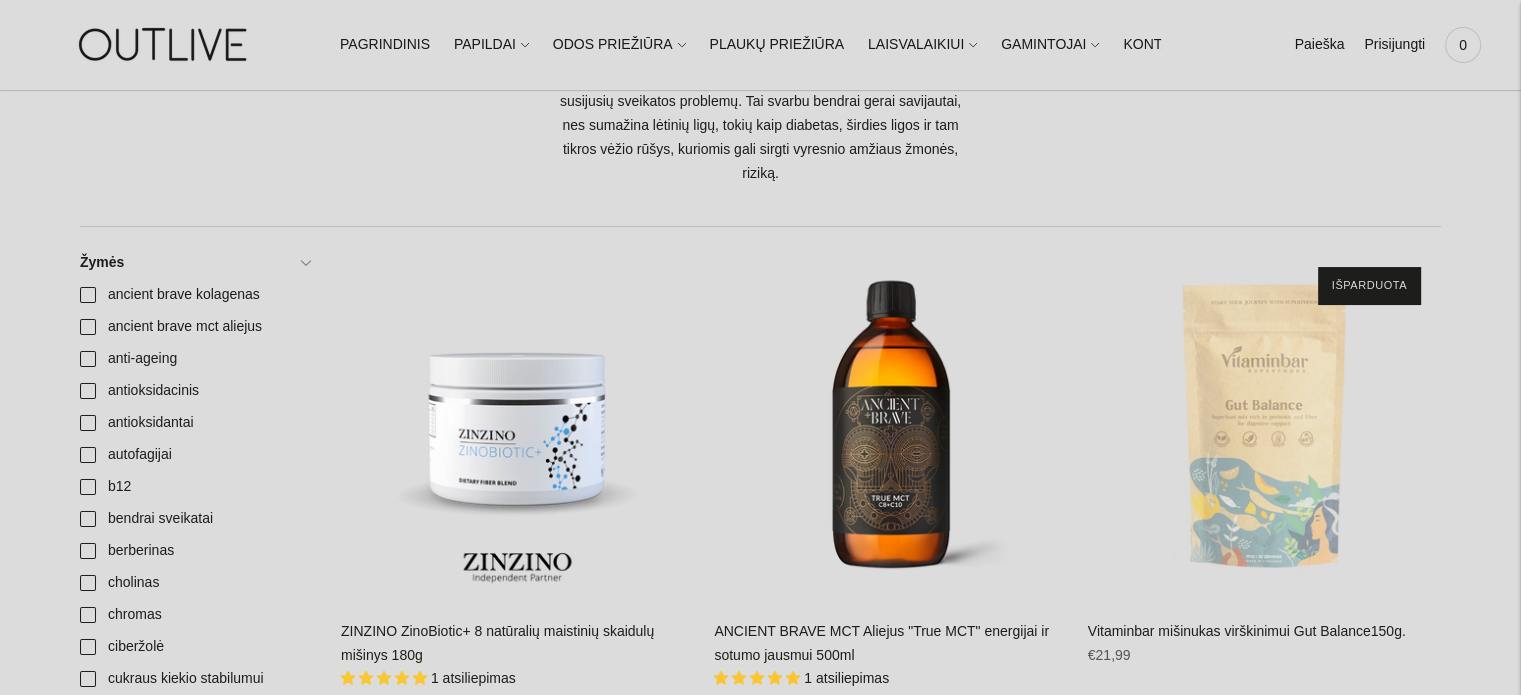 scroll, scrollTop: 300, scrollLeft: 0, axis: vertical 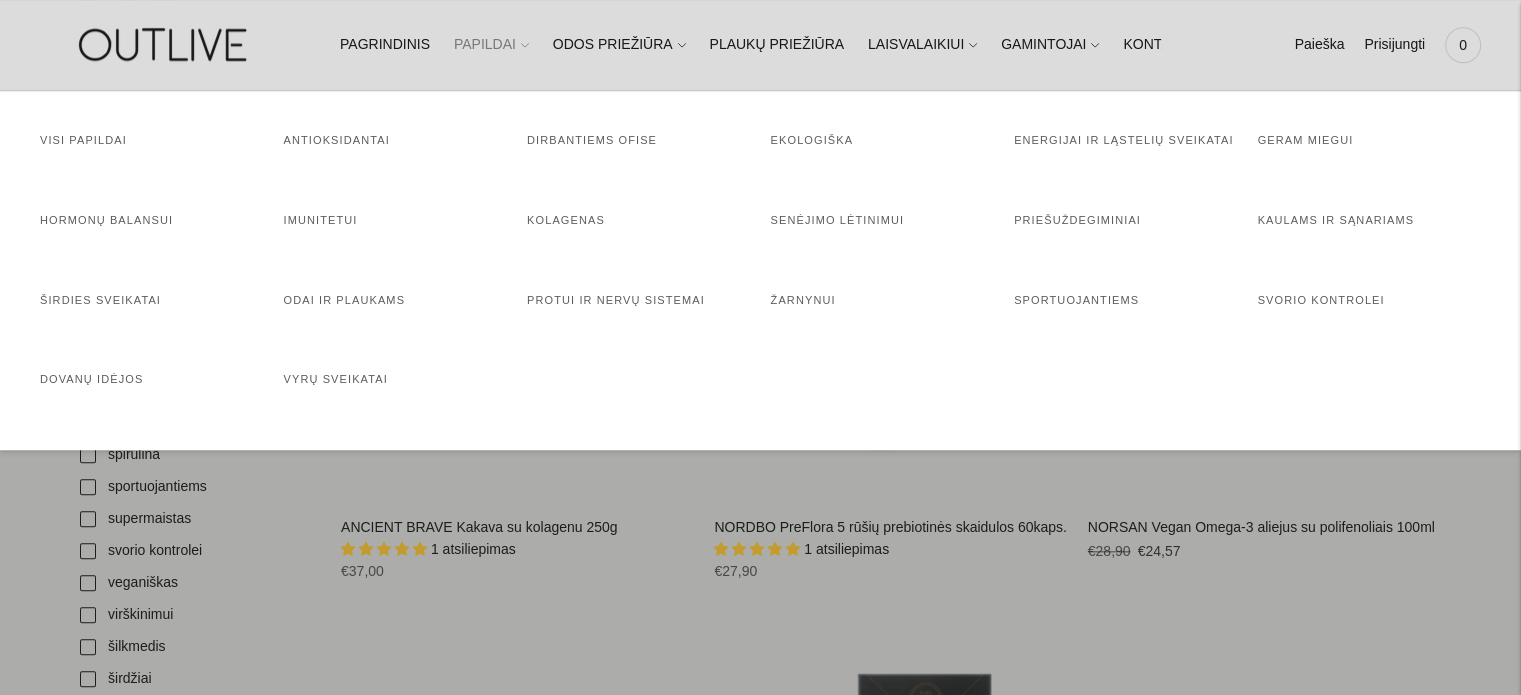 click on "PAPILDAI" at bounding box center (491, 45) 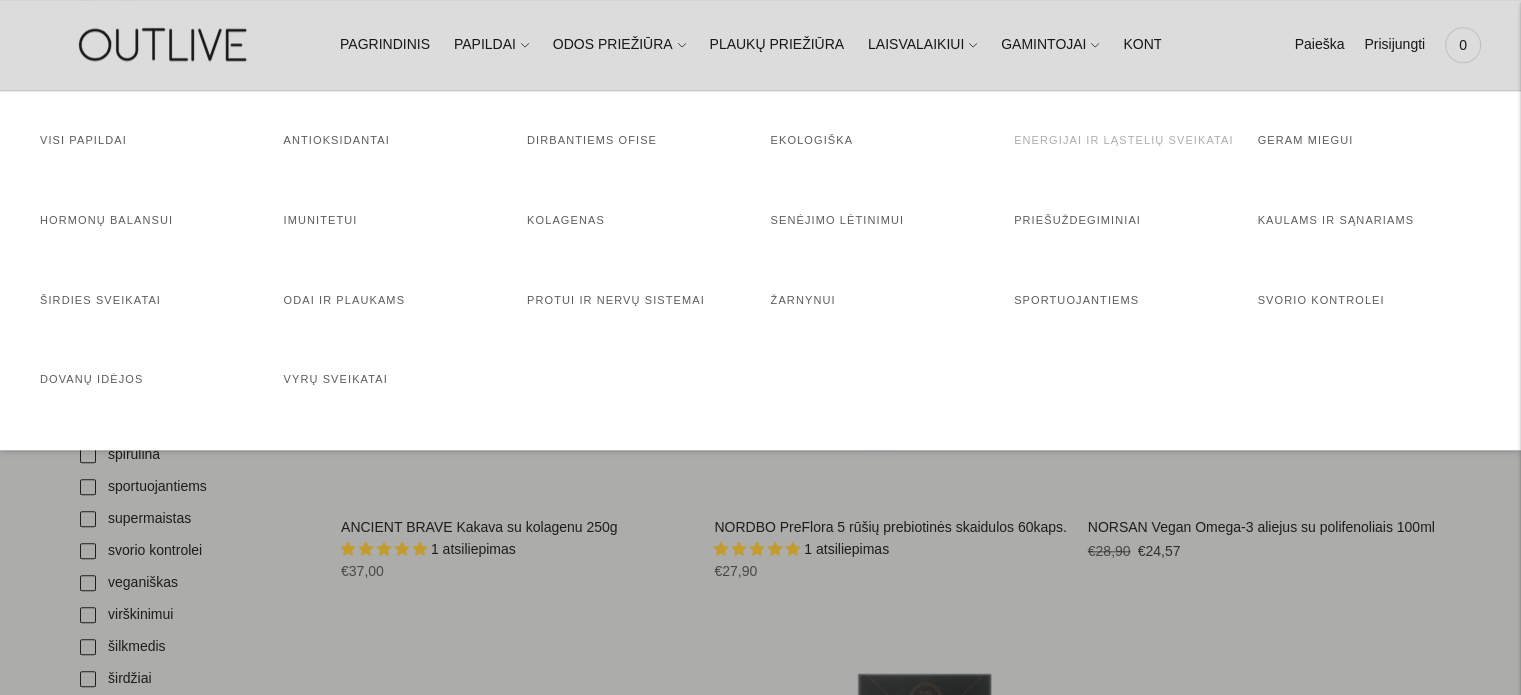 click on "Energijai ir ląstelių sveikatai" at bounding box center [1124, 140] 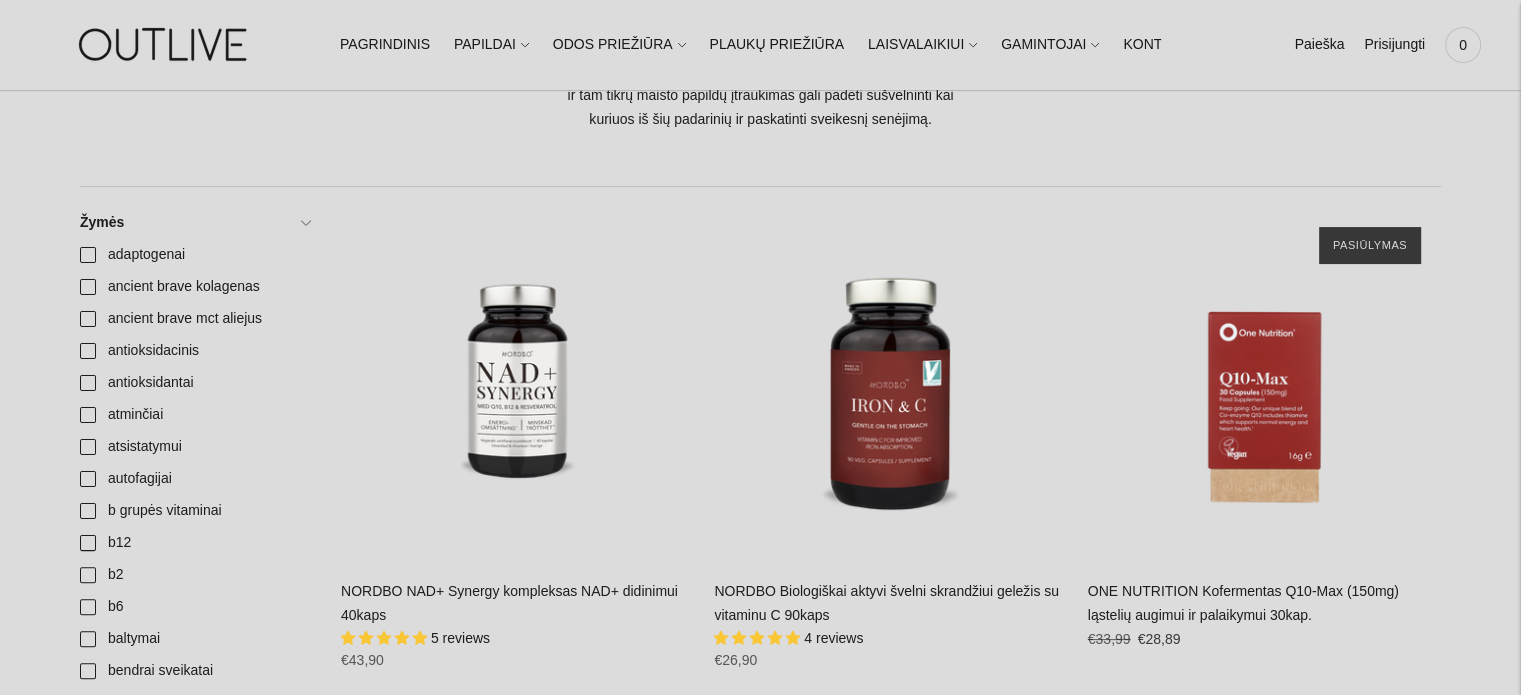 scroll, scrollTop: 400, scrollLeft: 0, axis: vertical 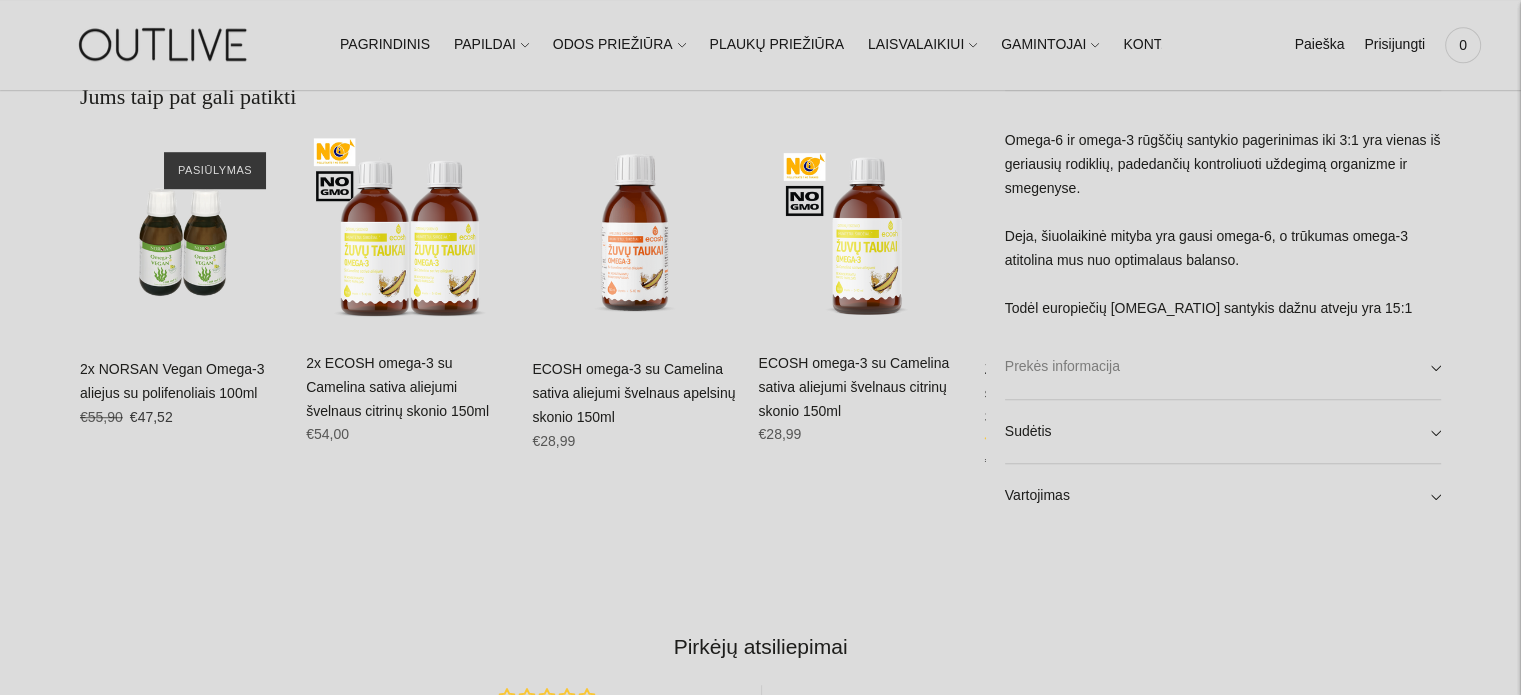 click on "Prekės informacija" at bounding box center (1223, 366) 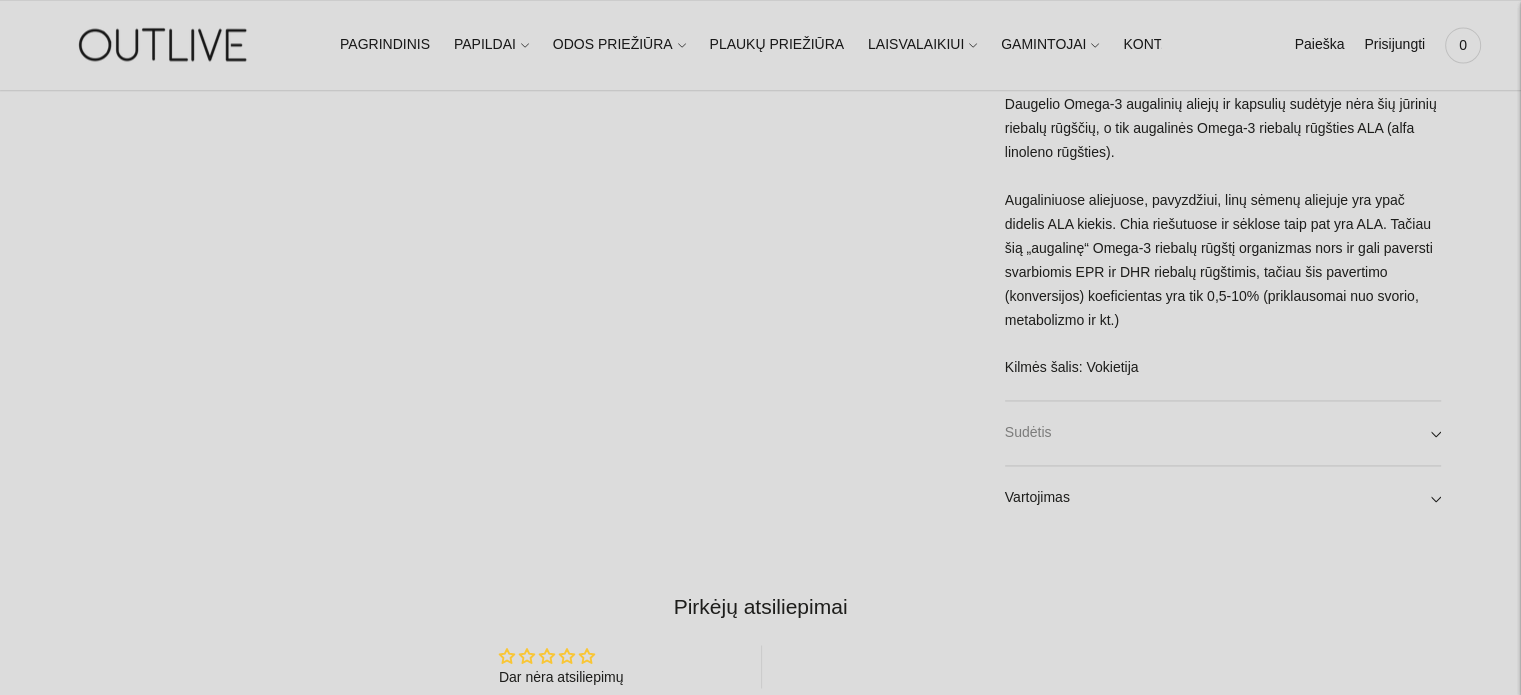 scroll, scrollTop: 3000, scrollLeft: 0, axis: vertical 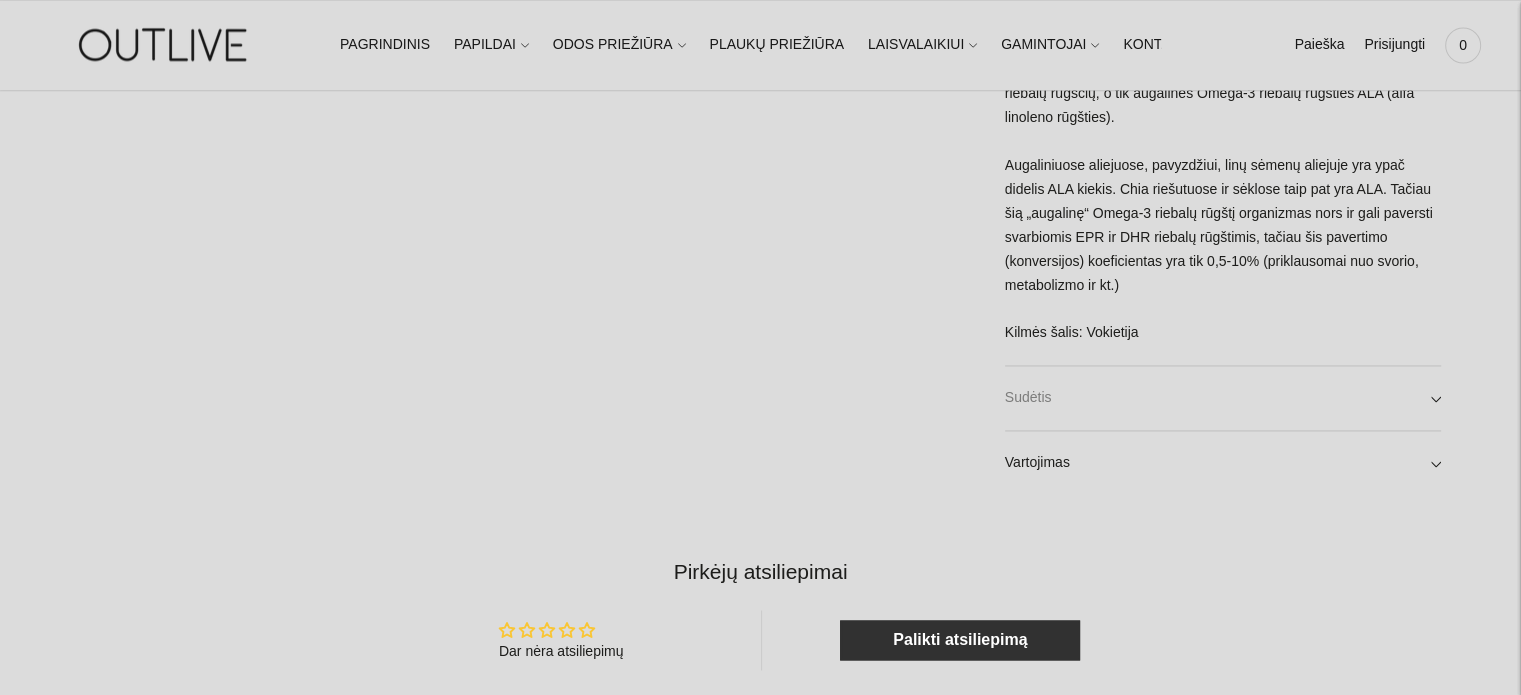 click on "Sudėtis" at bounding box center (1223, 398) 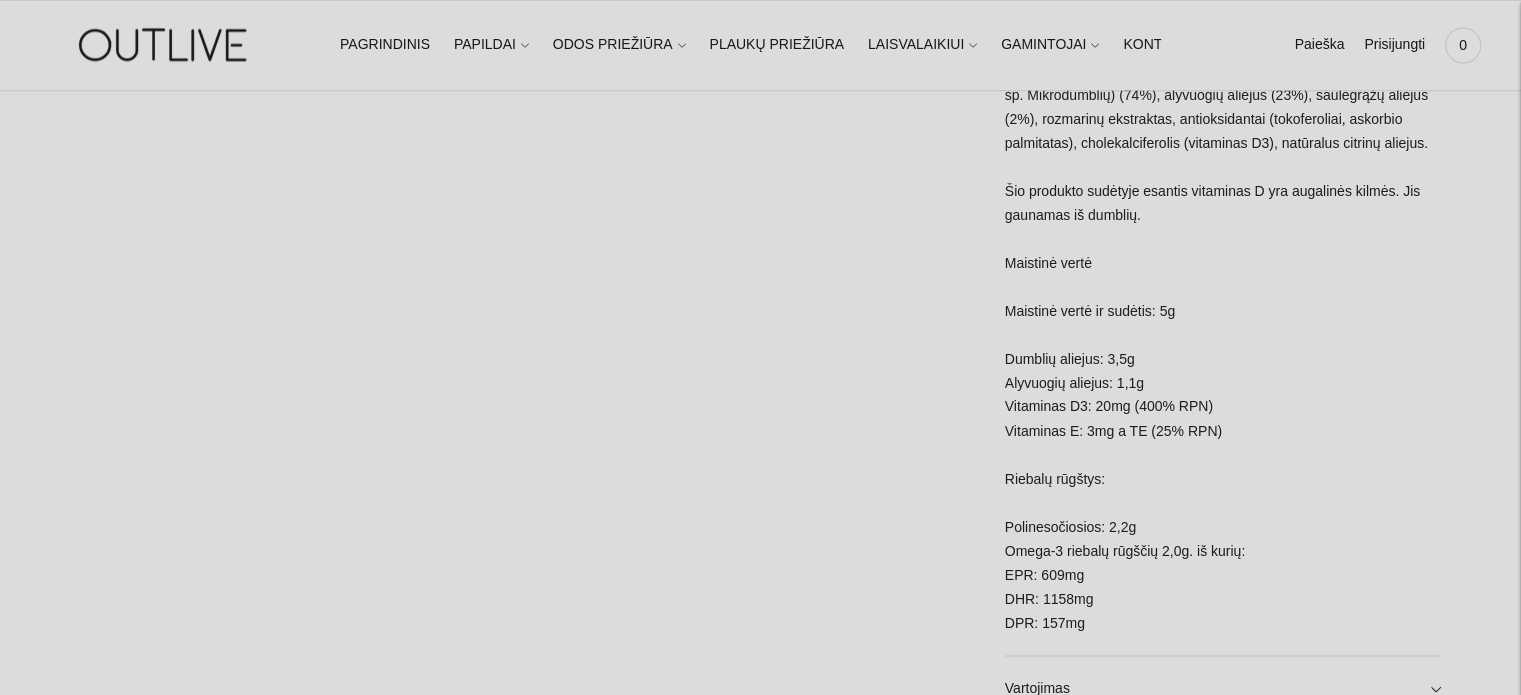scroll, scrollTop: 3400, scrollLeft: 0, axis: vertical 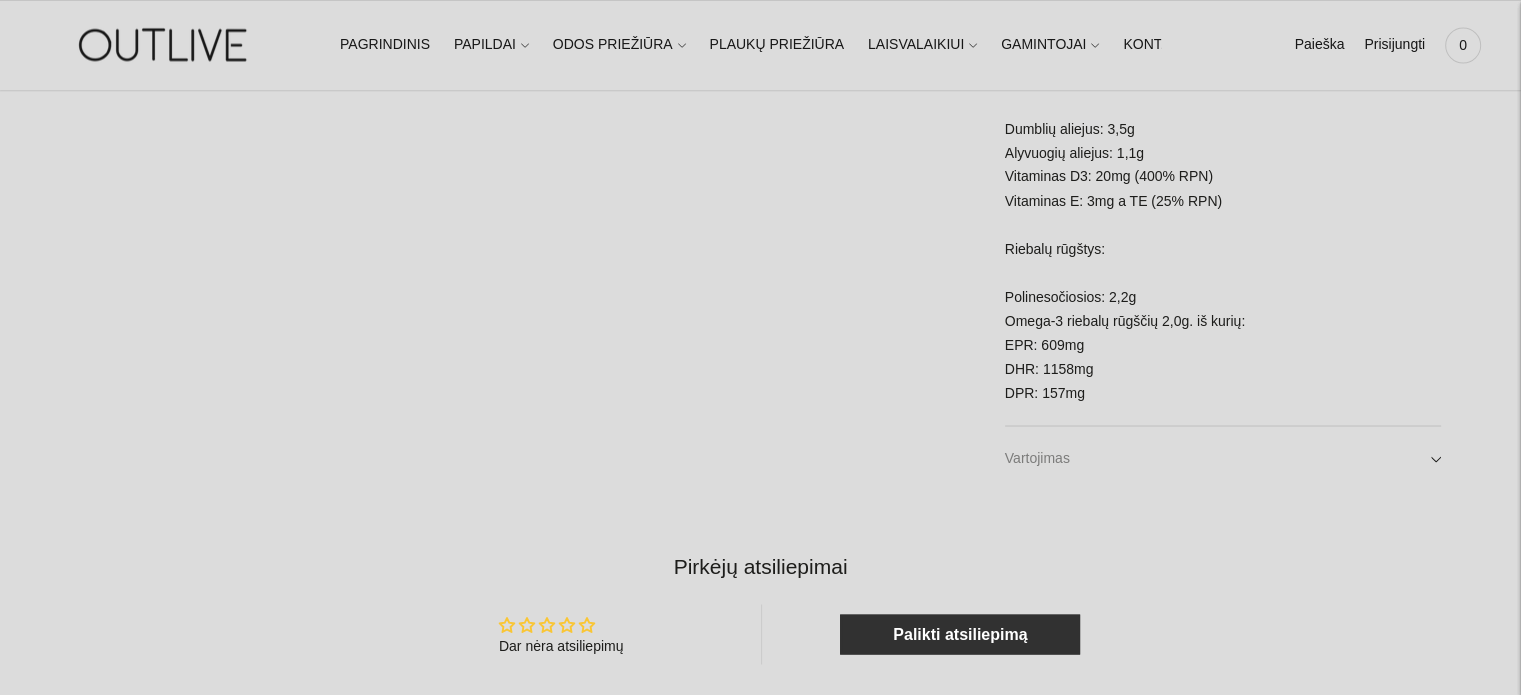 click on "Vartojimas" at bounding box center (1223, 458) 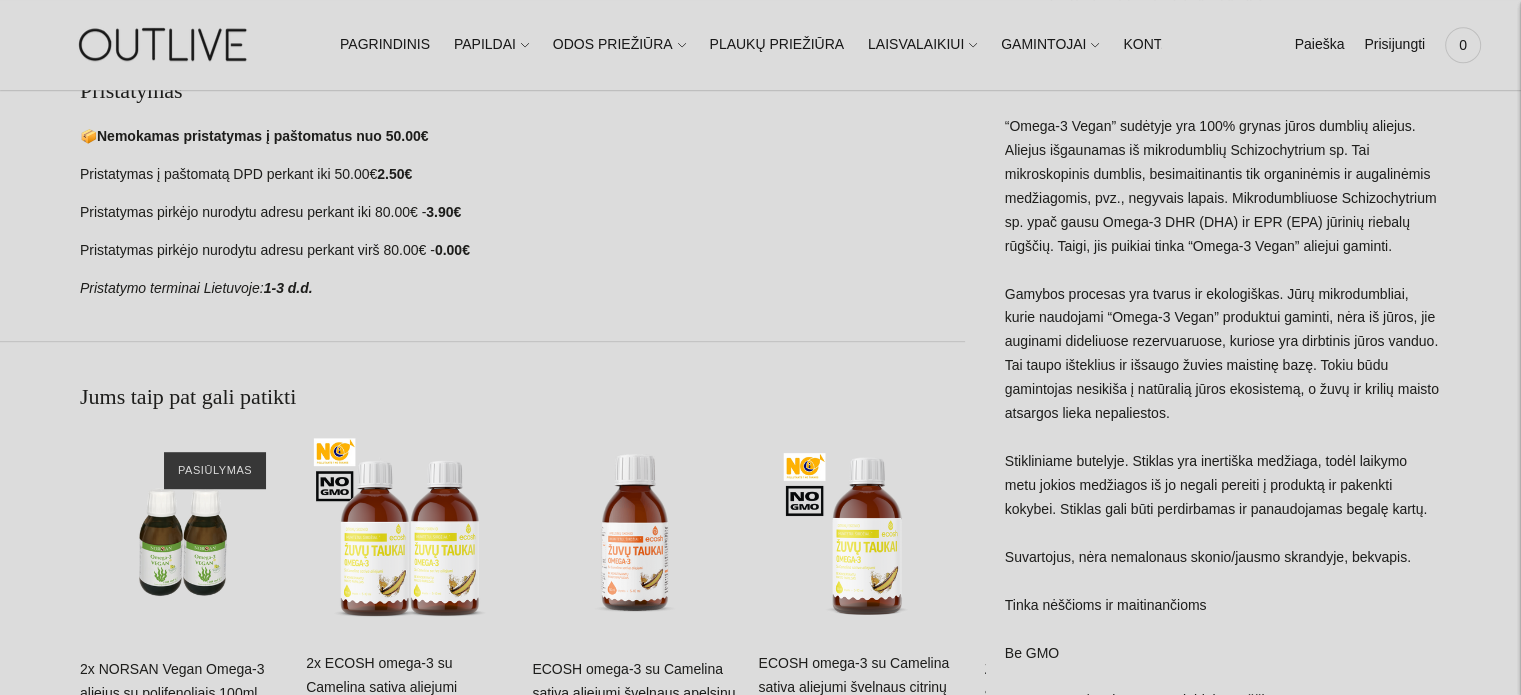 scroll, scrollTop: 600, scrollLeft: 0, axis: vertical 